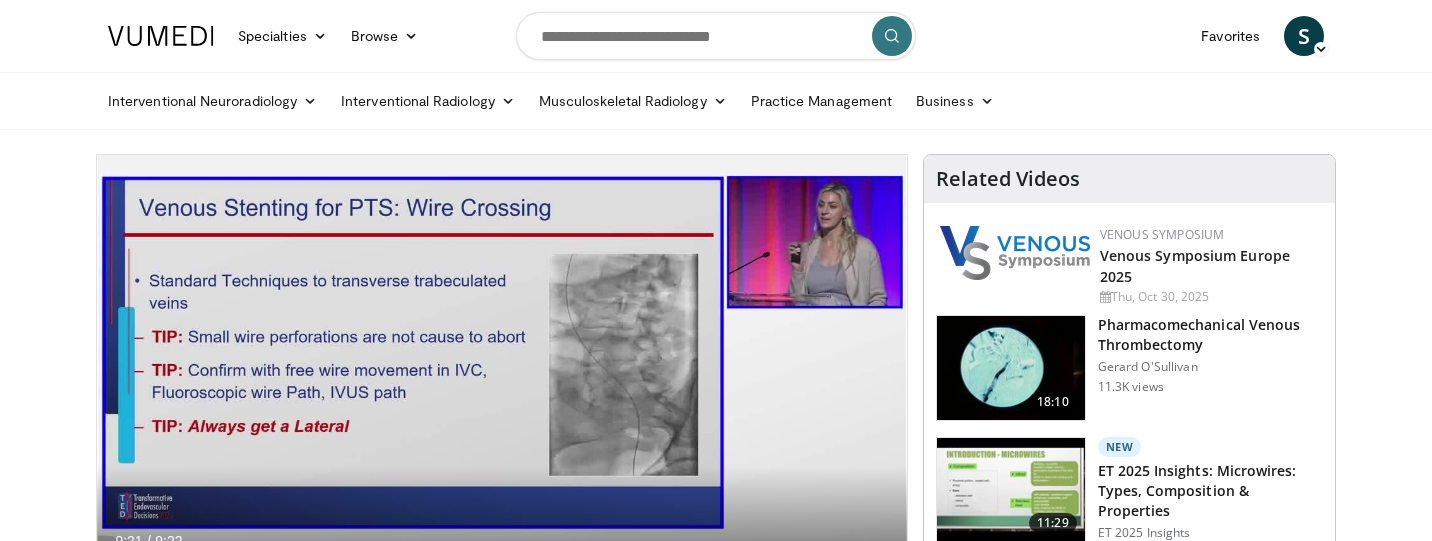 scroll, scrollTop: 122, scrollLeft: 0, axis: vertical 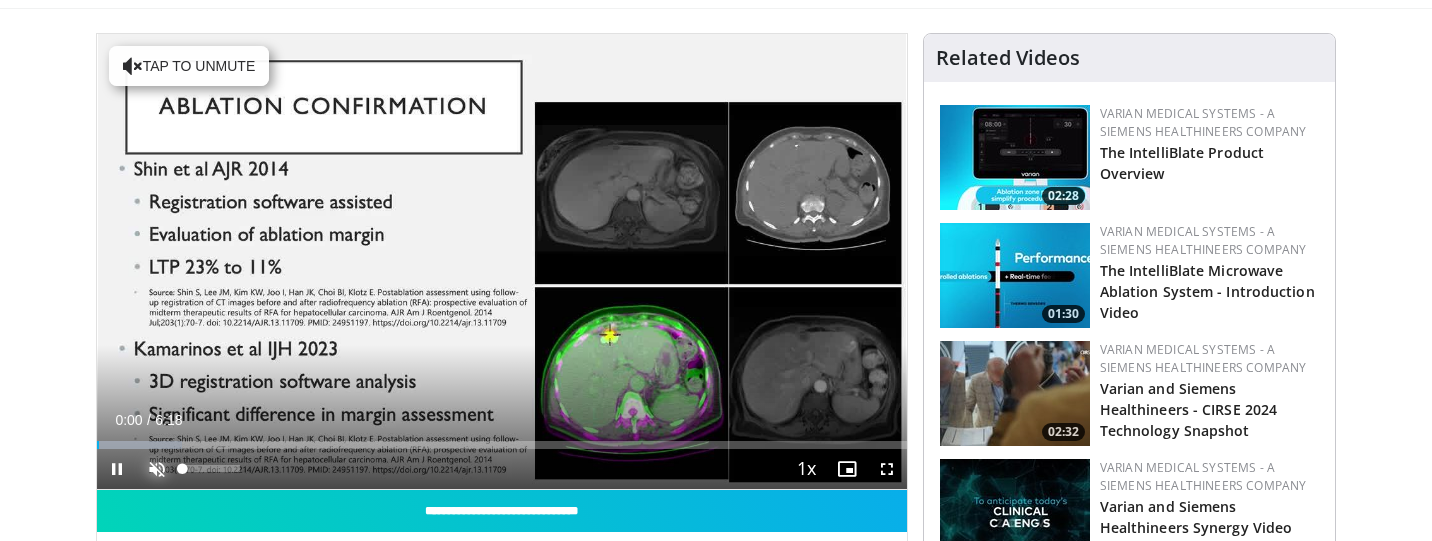 click at bounding box center [157, 469] 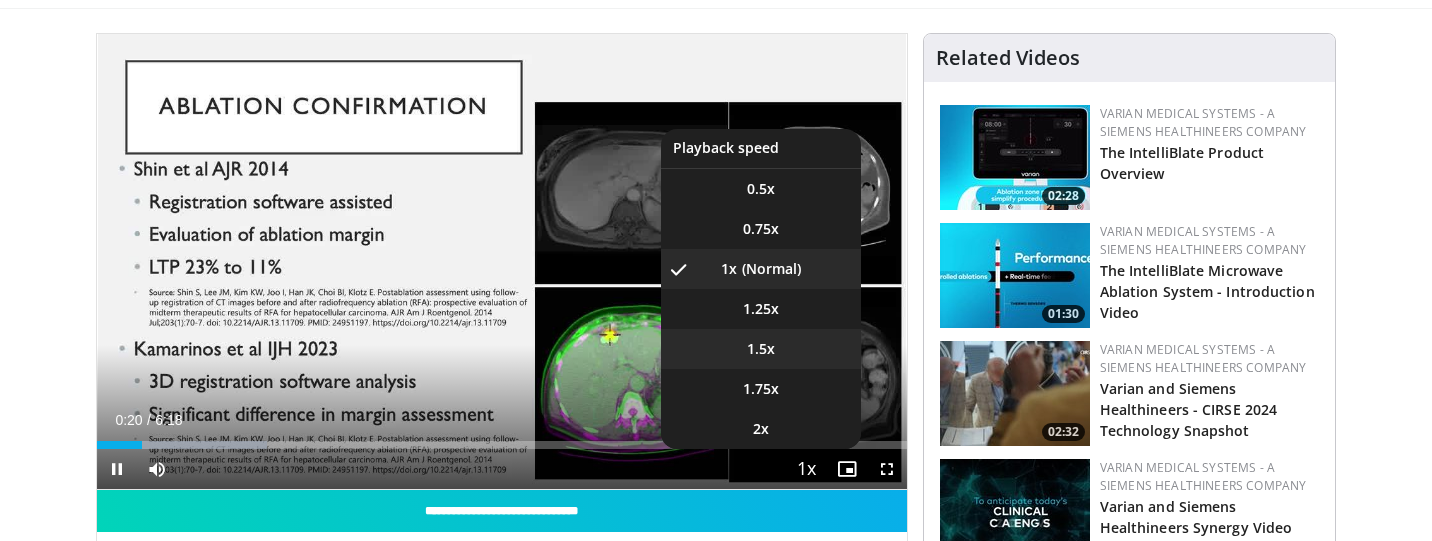 click on "1.5x" at bounding box center (761, 349) 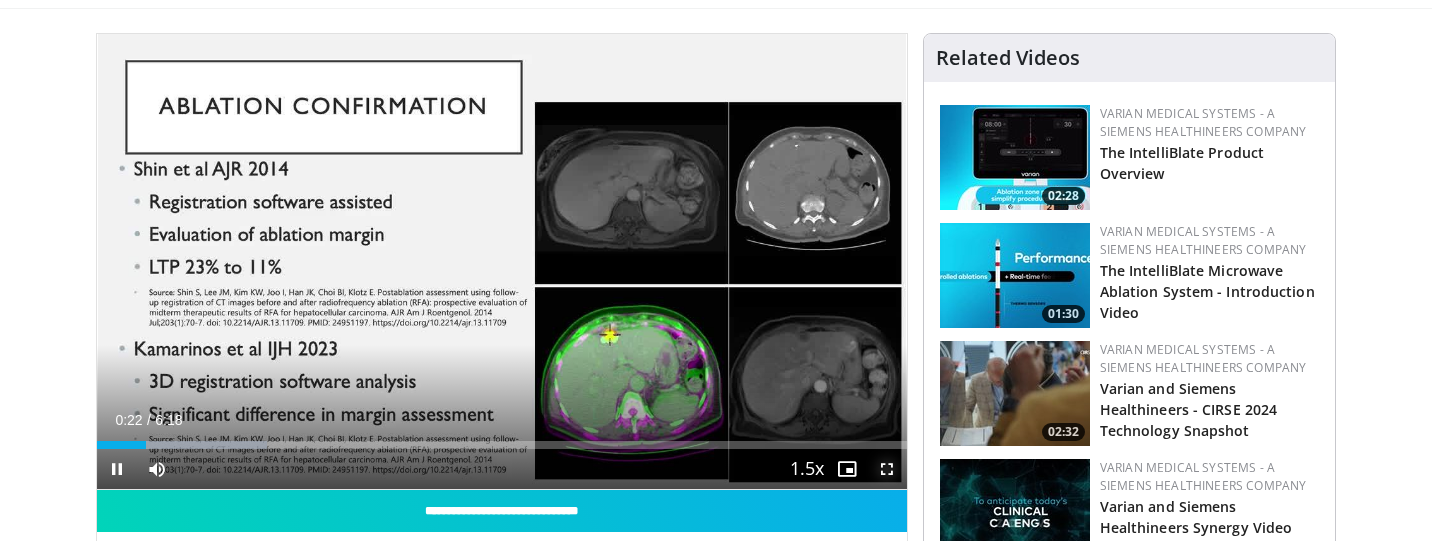 click at bounding box center (887, 469) 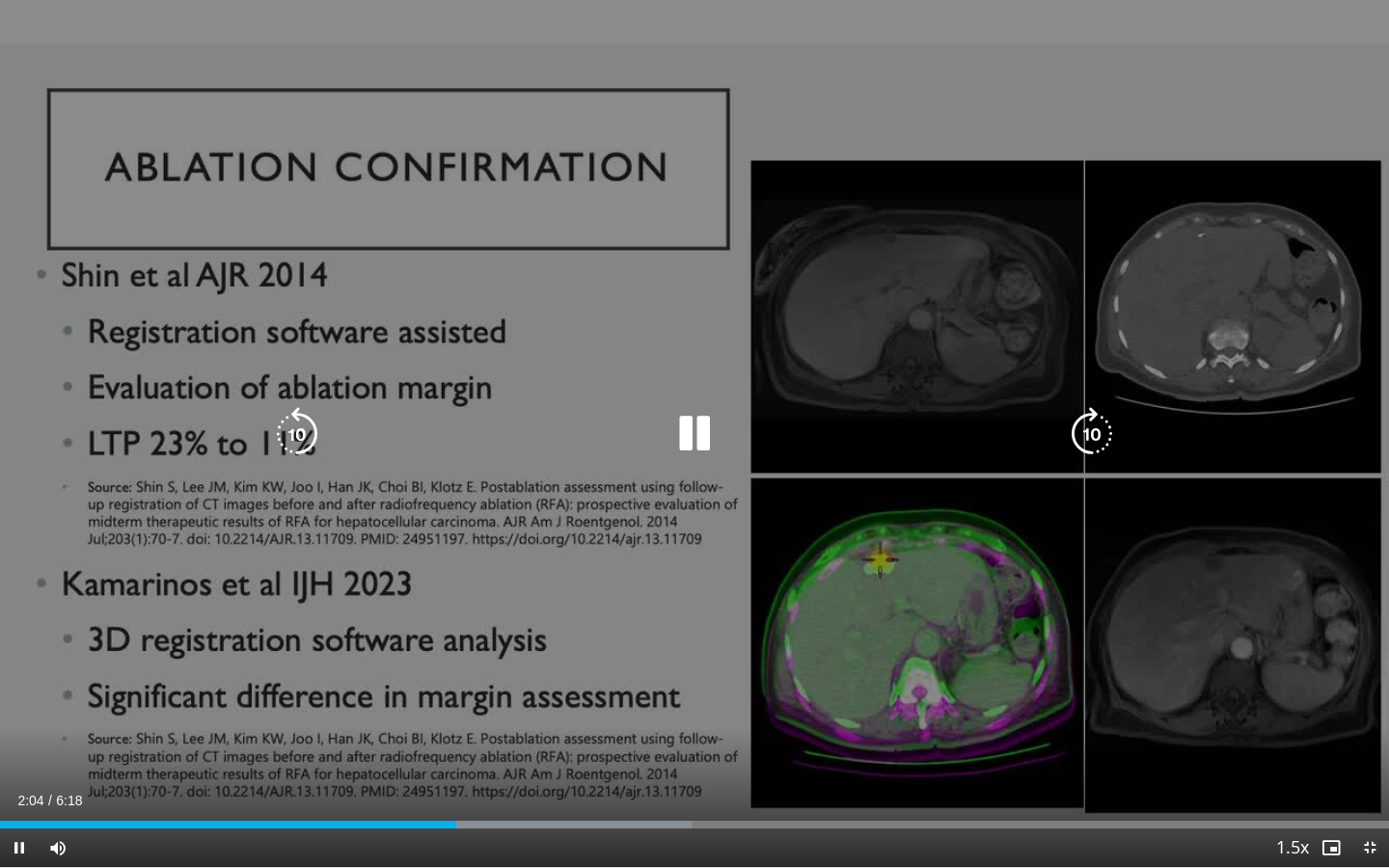 click at bounding box center [694, 434] 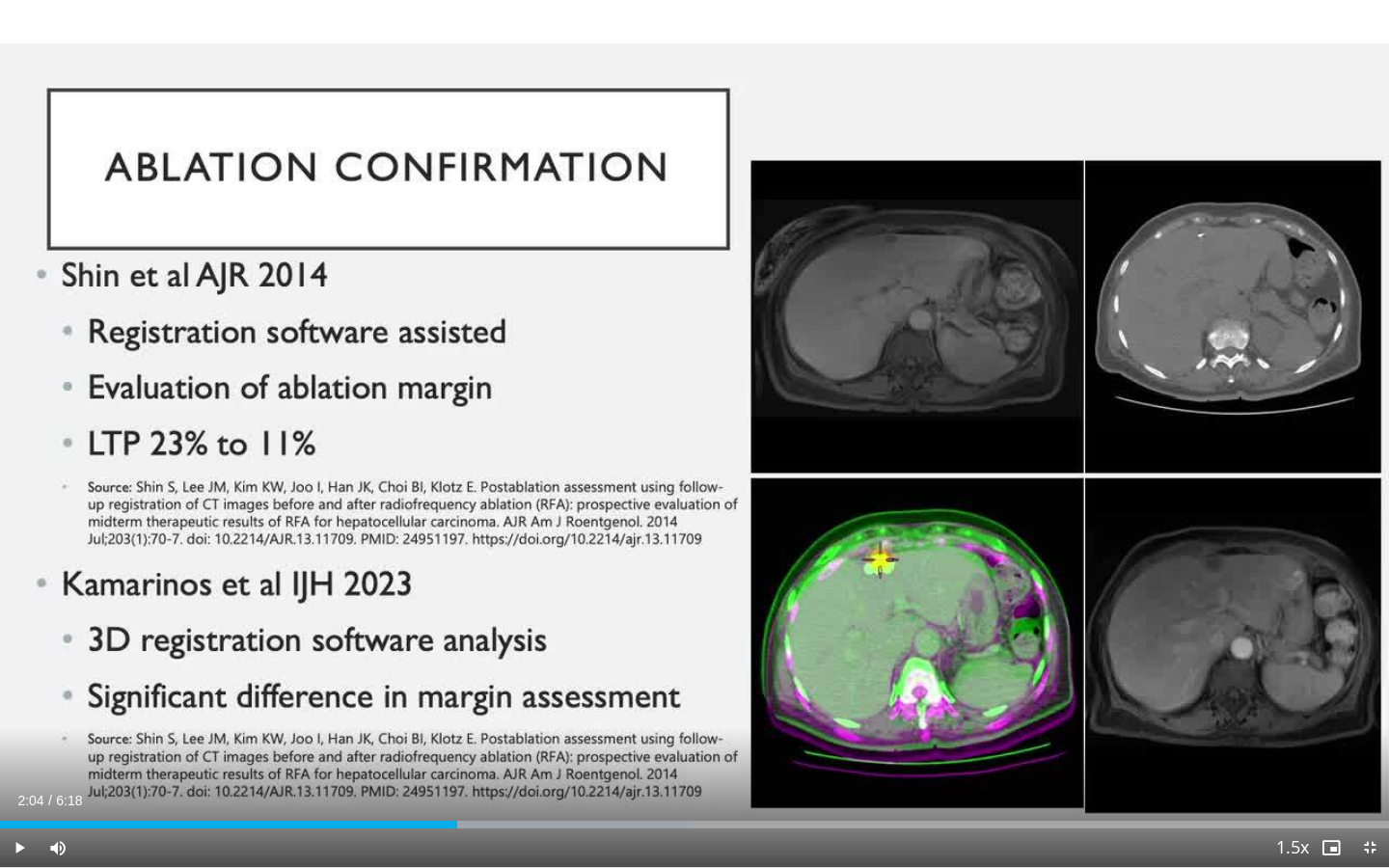 click on "10 seconds
Tap to unmute" at bounding box center (694, 433) 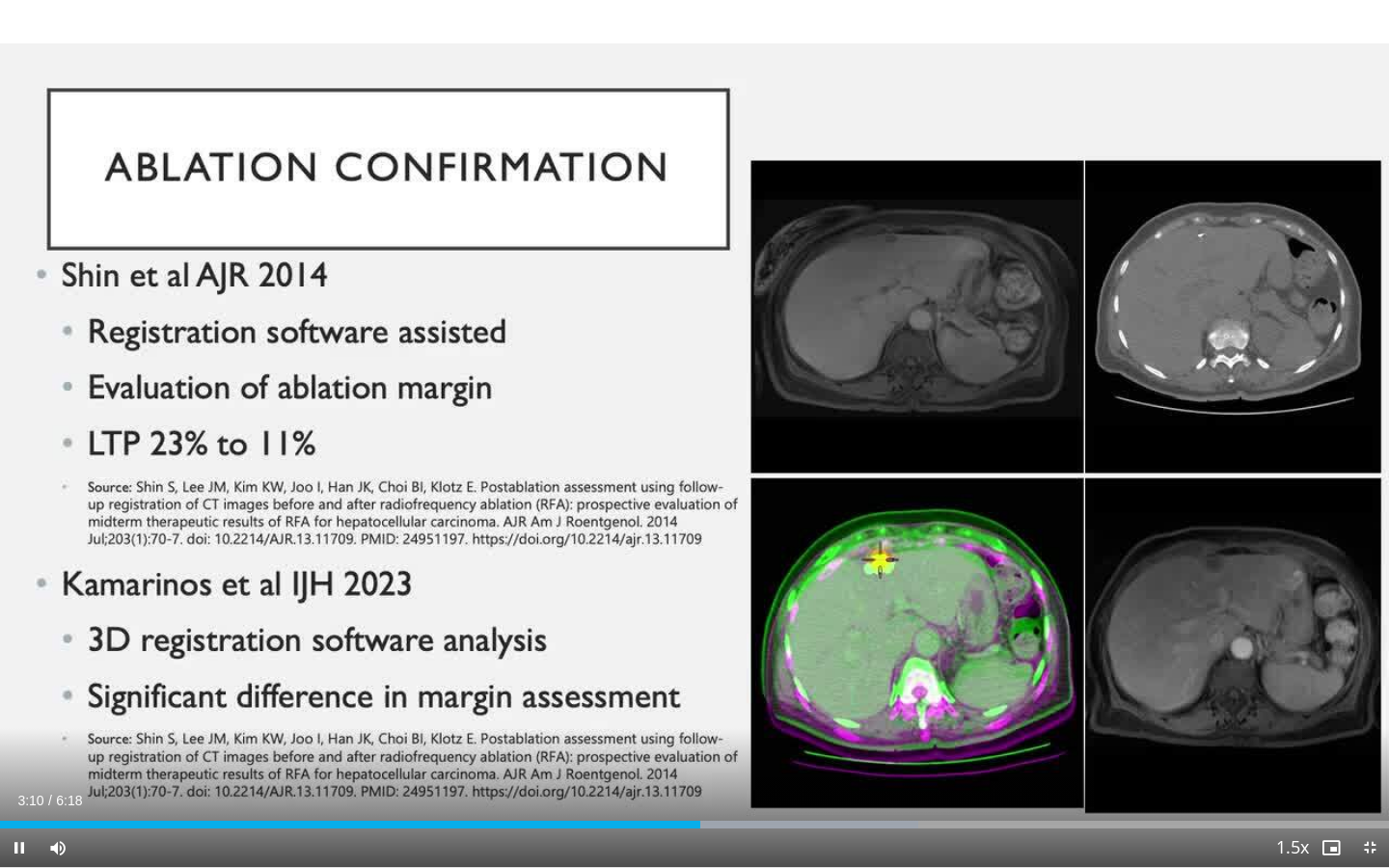 click on "10 seconds
Tap to unmute" at bounding box center (694, 433) 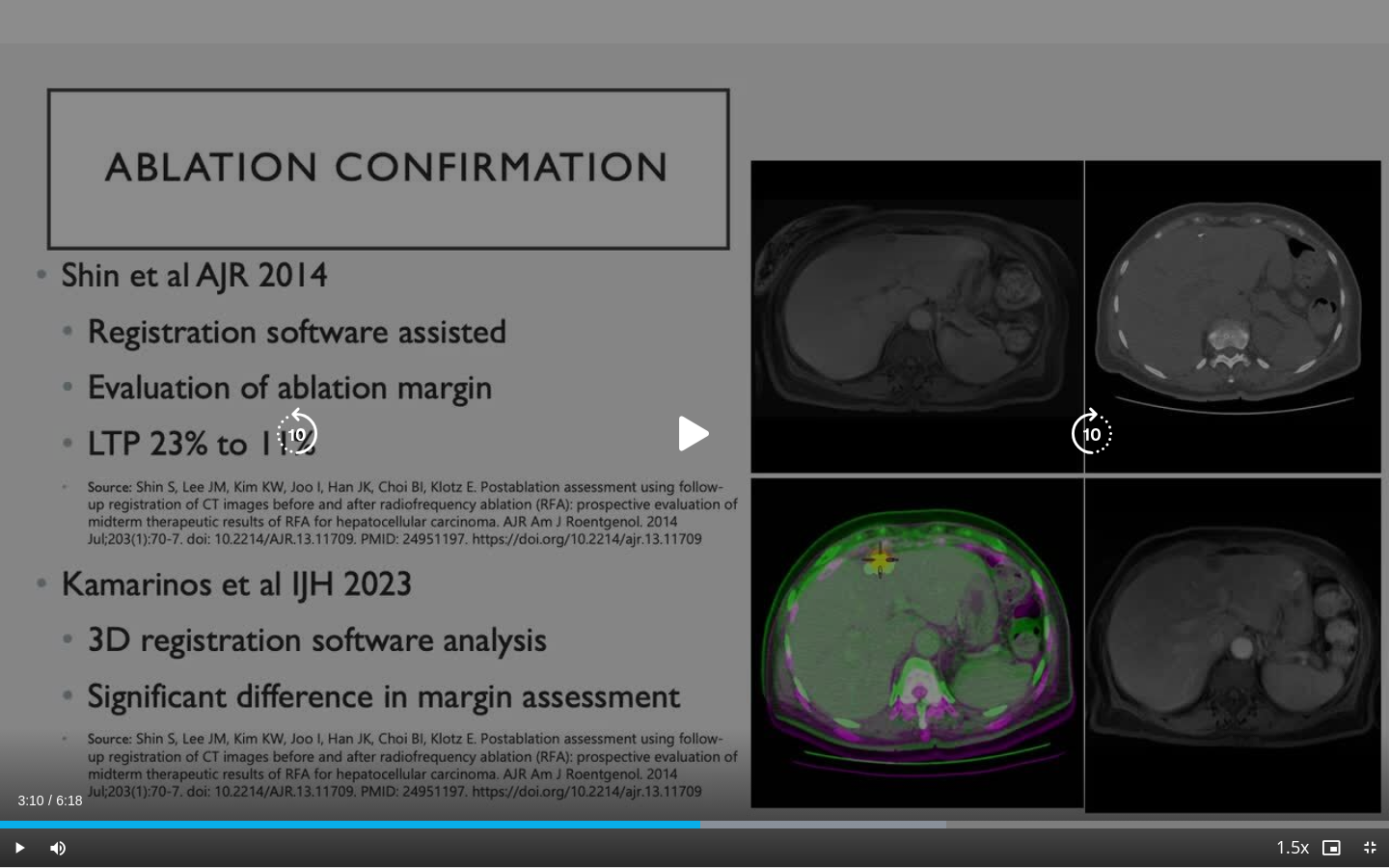 click at bounding box center (694, 434) 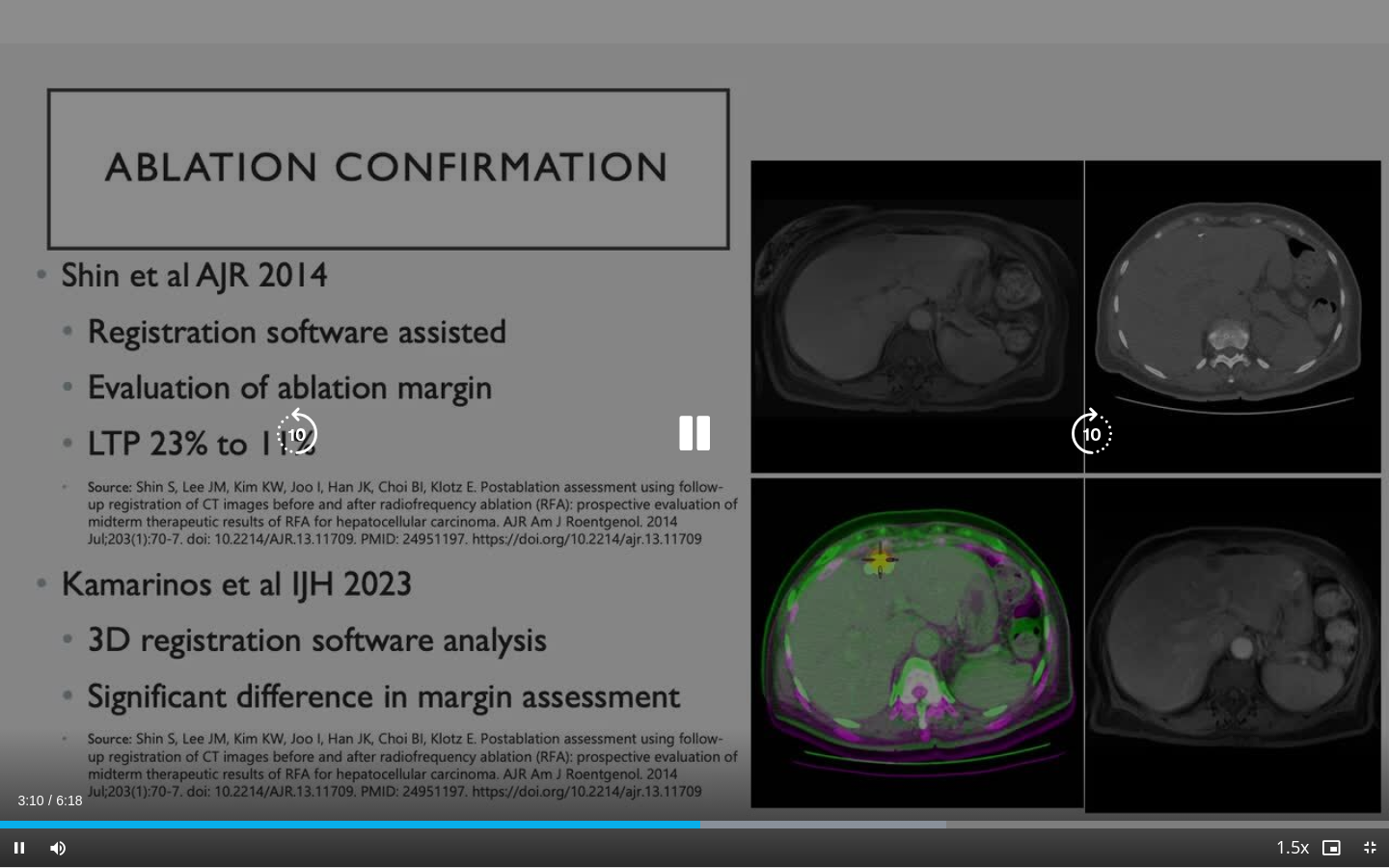 click at bounding box center (694, 434) 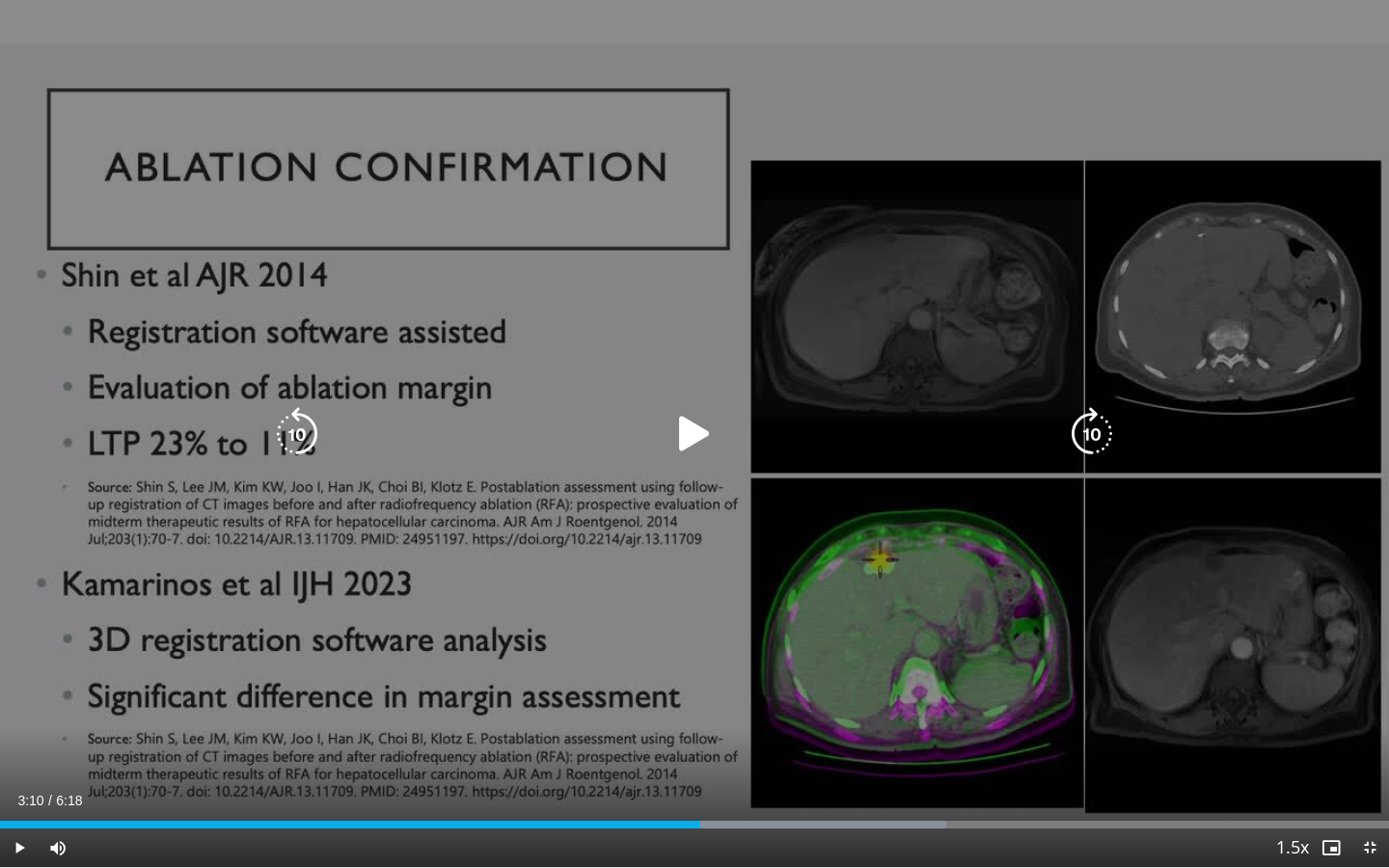 click at bounding box center (694, 434) 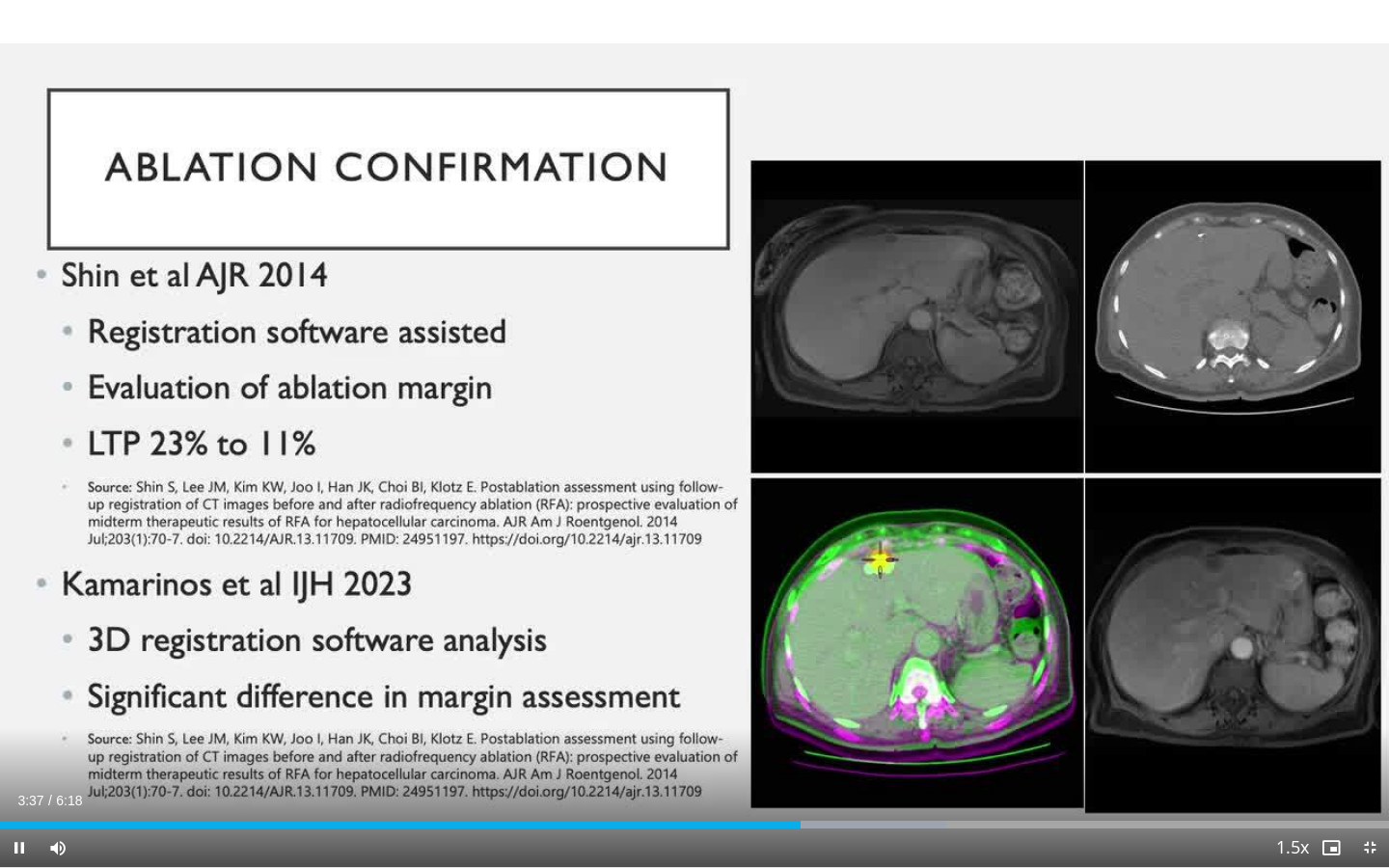 click on "10 seconds
Tap to unmute" at bounding box center [694, 433] 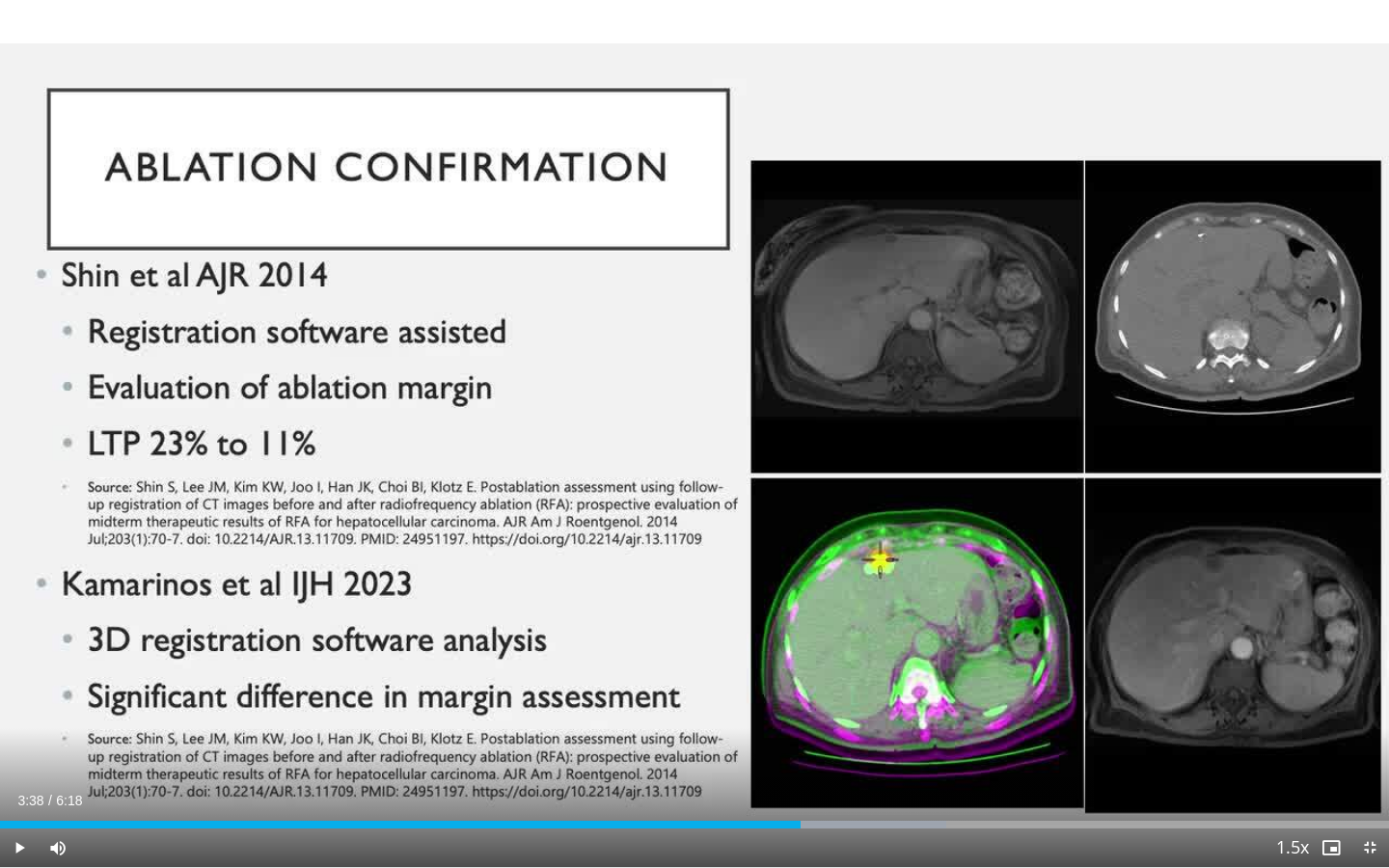 click on "10 seconds
Tap to unmute" at bounding box center (694, 433) 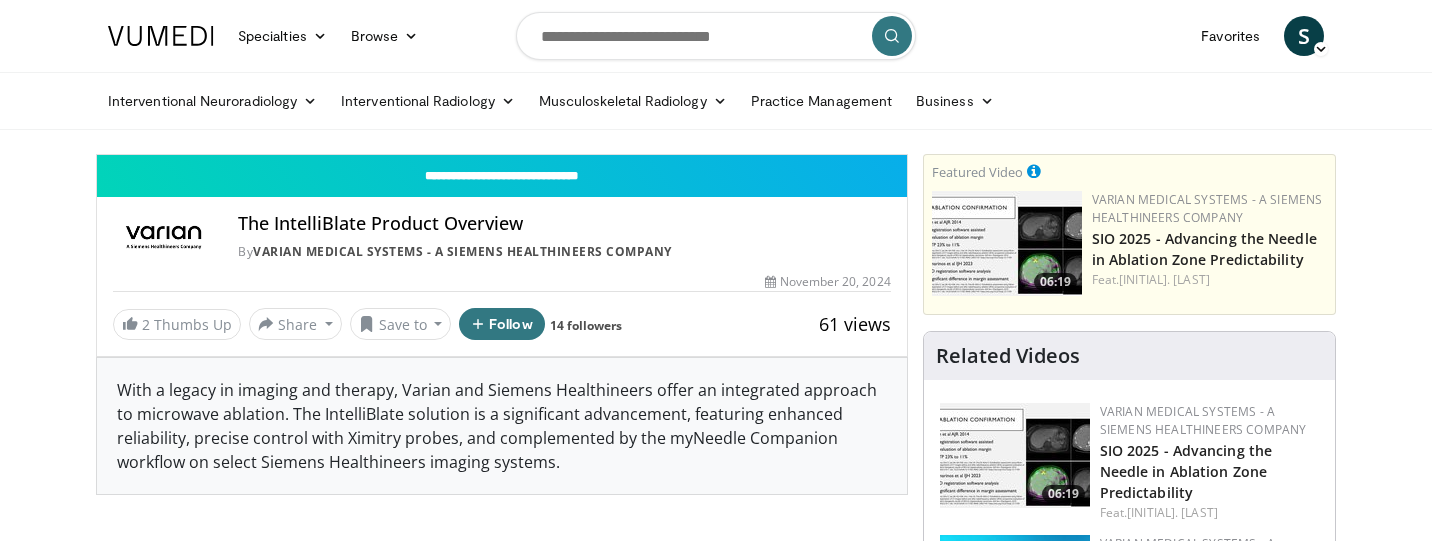 scroll, scrollTop: 0, scrollLeft: 0, axis: both 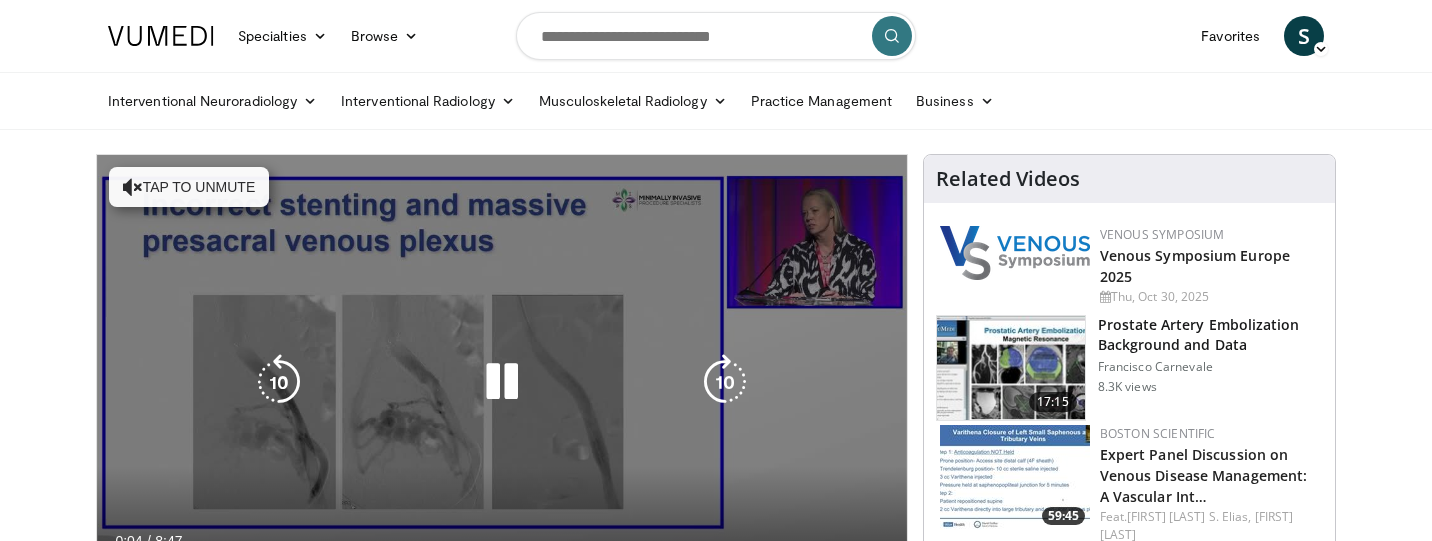 click on "Tap to unmute" at bounding box center (189, 187) 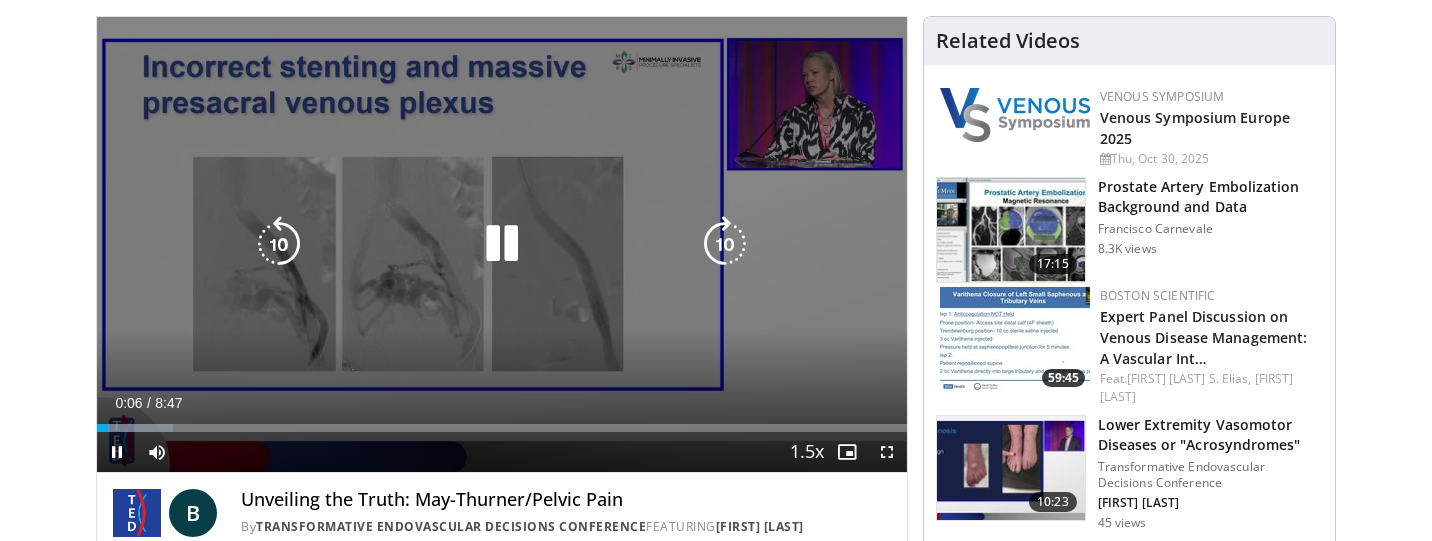 scroll, scrollTop: 140, scrollLeft: 0, axis: vertical 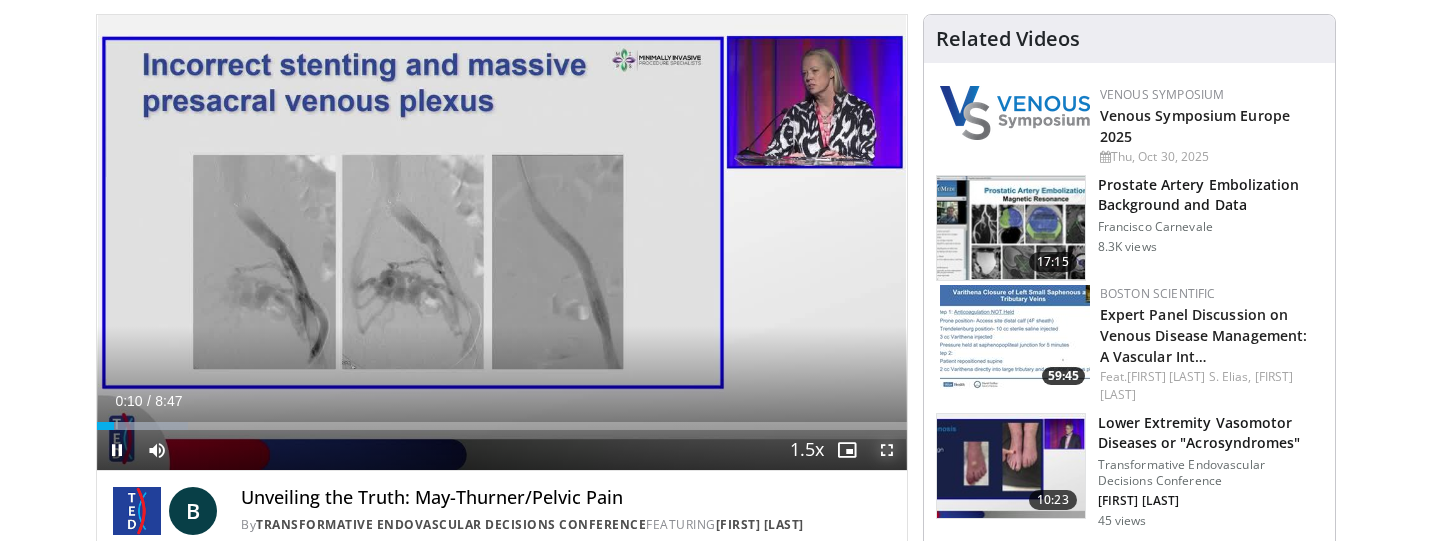 click at bounding box center [887, 450] 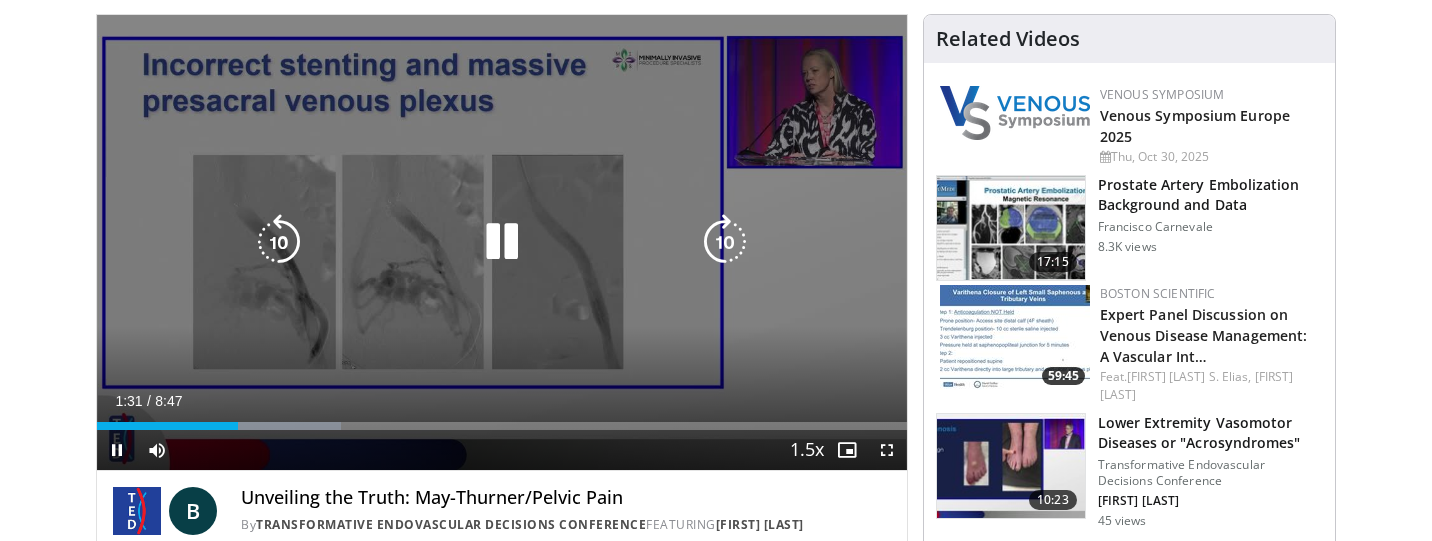 click at bounding box center (502, 242) 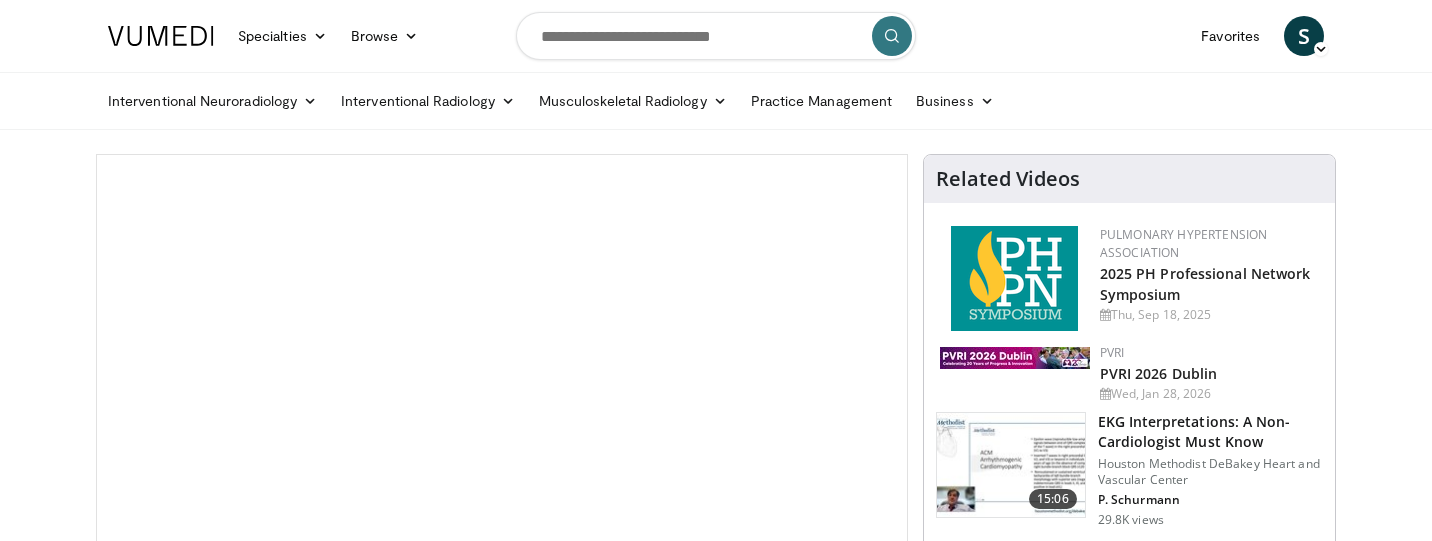scroll, scrollTop: 0, scrollLeft: 0, axis: both 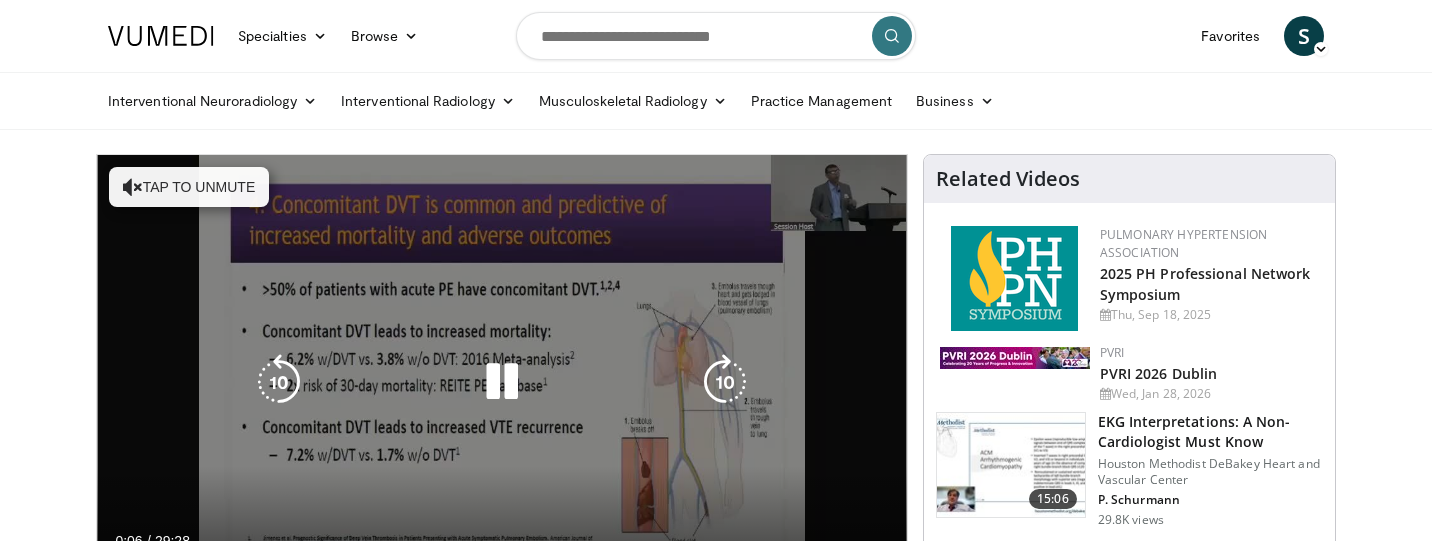 click on "Tap to unmute" at bounding box center [189, 187] 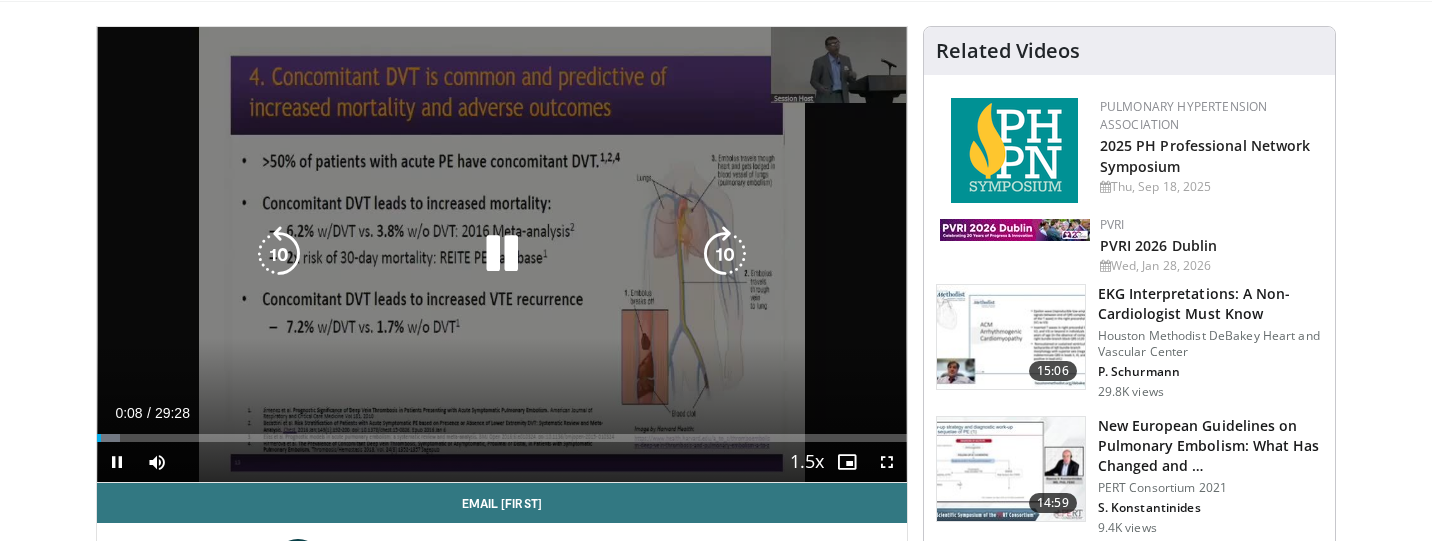 scroll, scrollTop: 130, scrollLeft: 0, axis: vertical 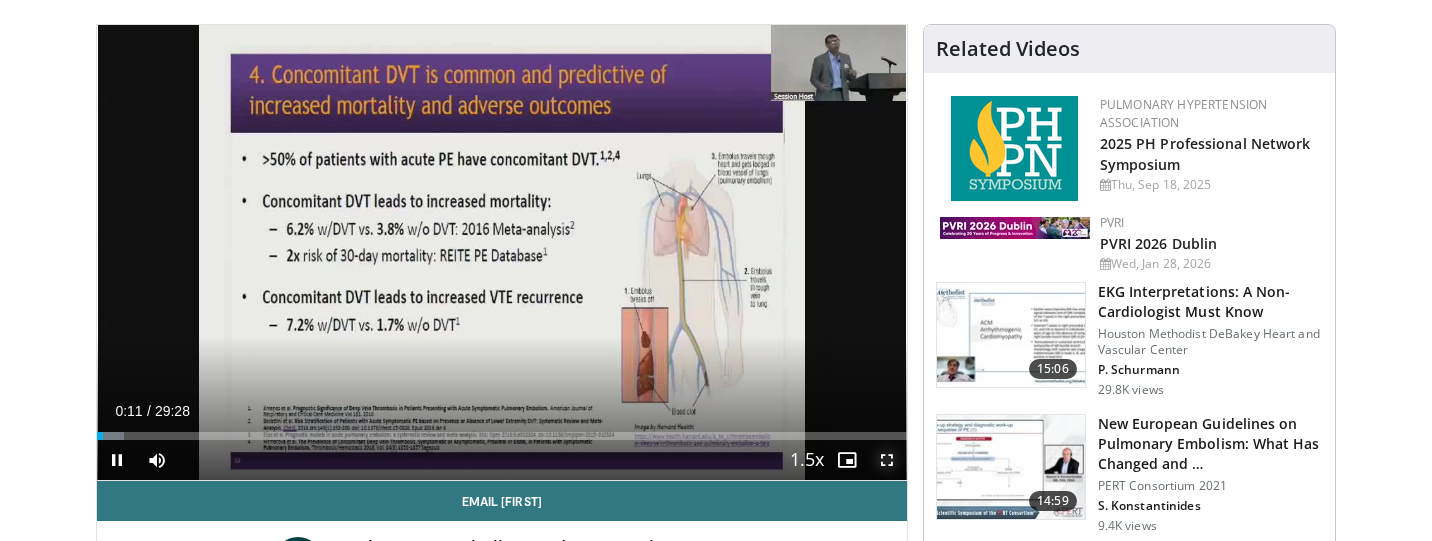 click at bounding box center [887, 460] 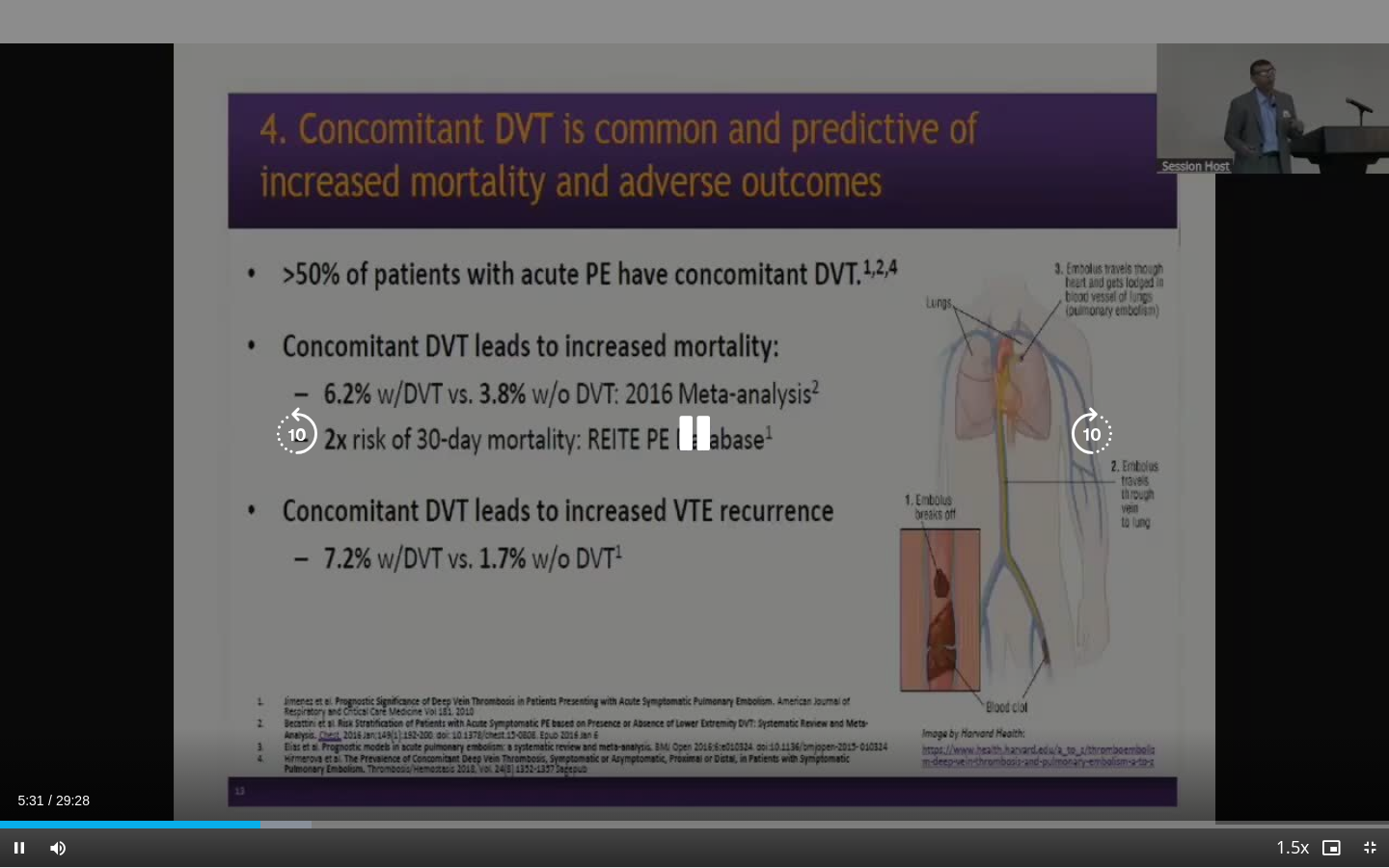 click at bounding box center (694, 434) 